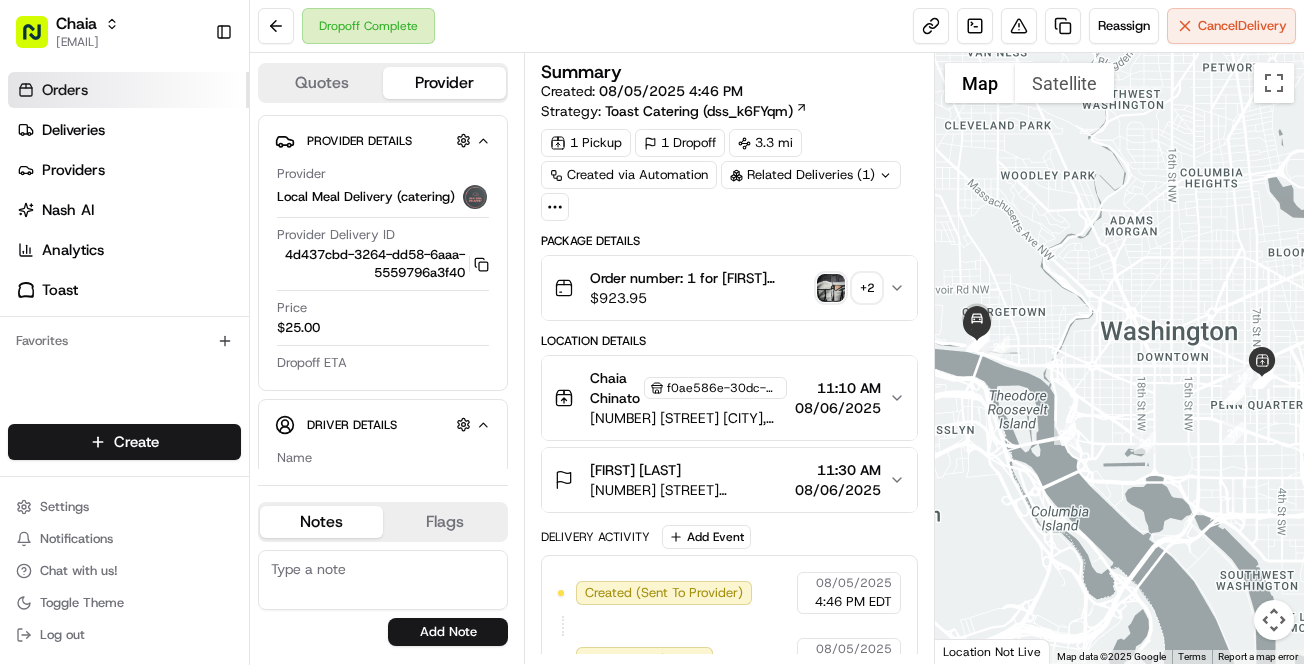 scroll, scrollTop: 0, scrollLeft: 0, axis: both 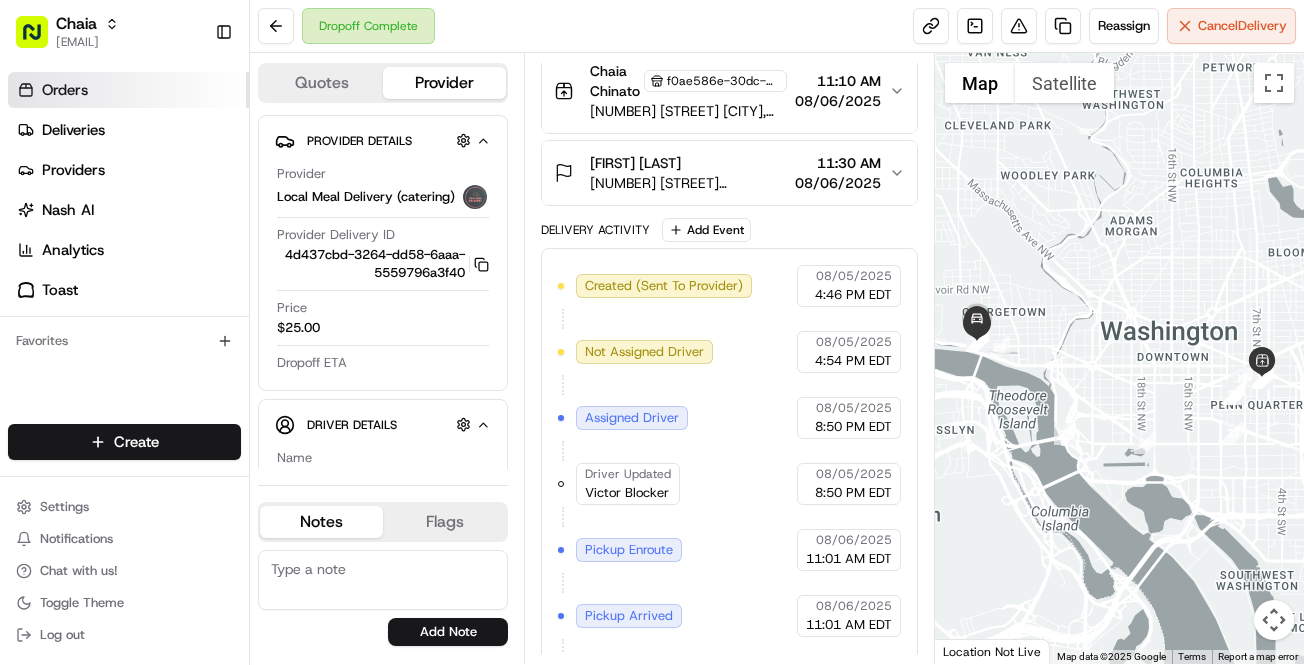 click on "Orders" at bounding box center (65, 90) 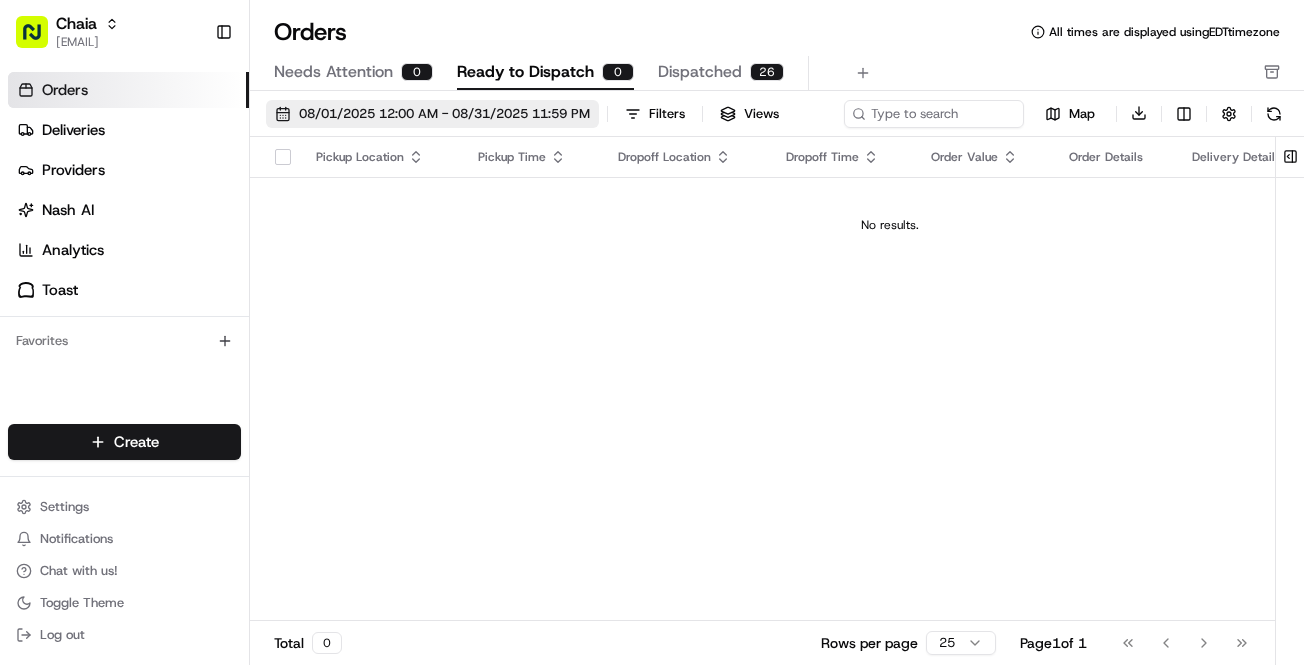 click on "08/01/2025 12:00 AM - 08/31/2025 11:59 PM" at bounding box center (444, 114) 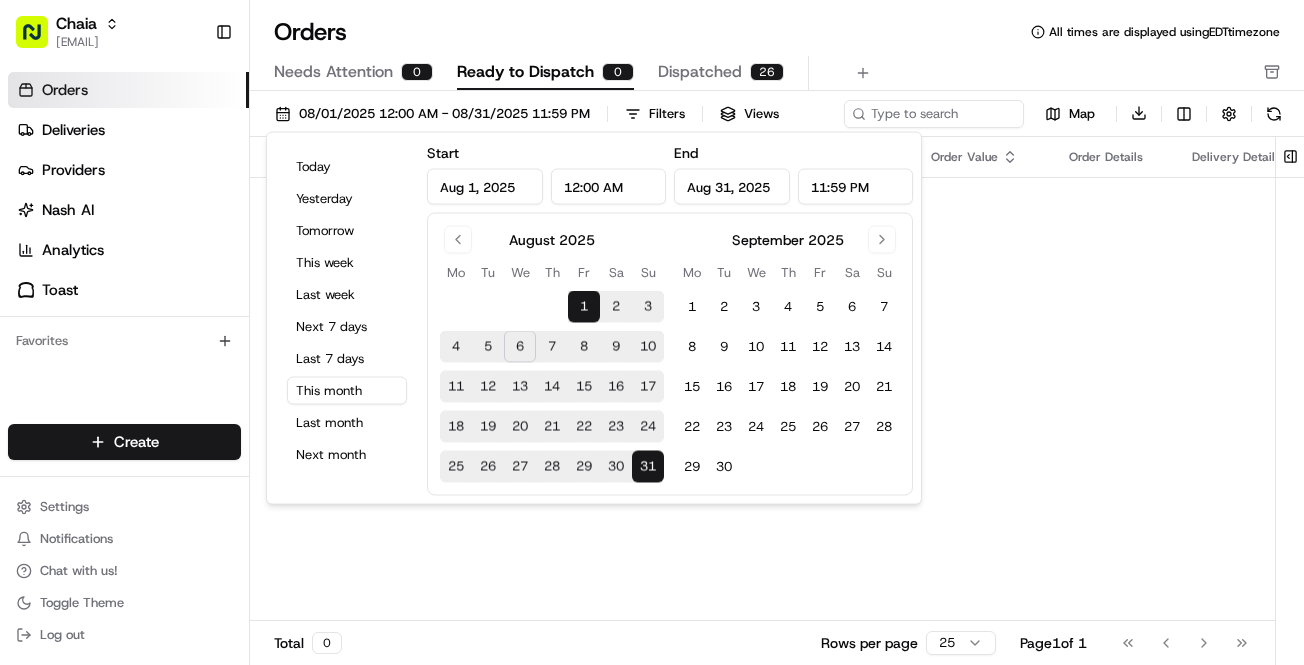 click on "6" at bounding box center (520, 347) 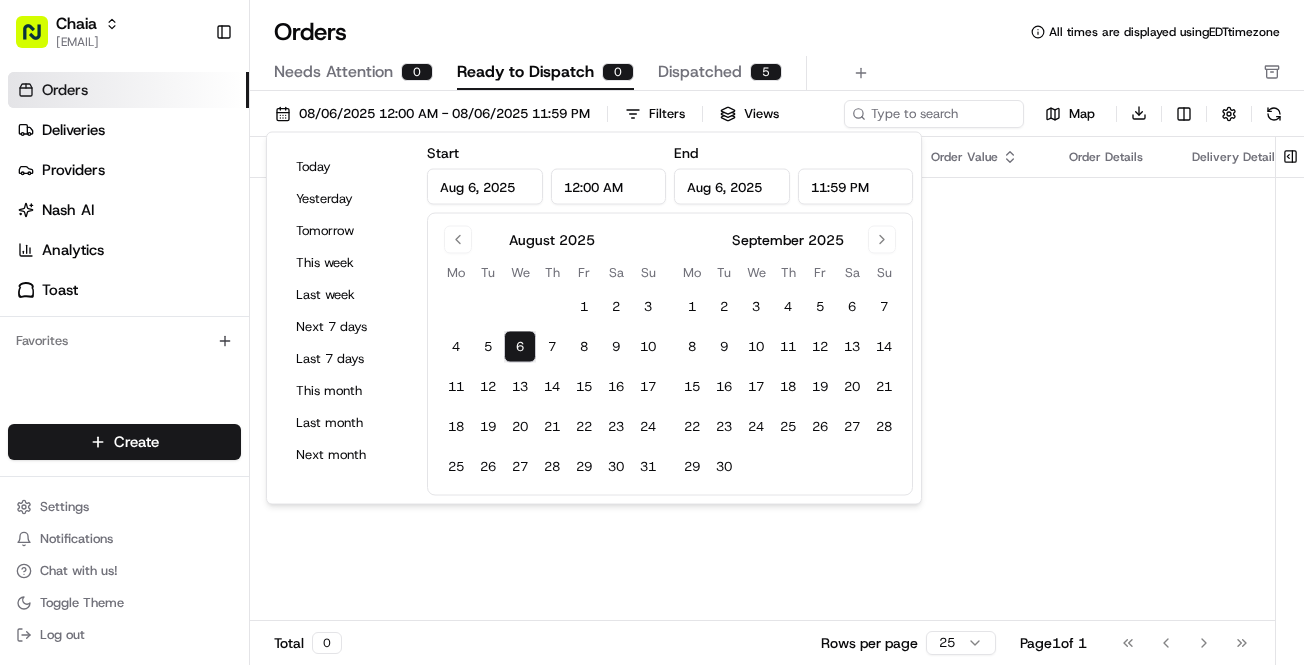click on "Pickup Location Pickup Time Dropoff Location Dropoff Time Order Value Order Details Delivery Details Provider Actions No results." at bounding box center (890, 379) 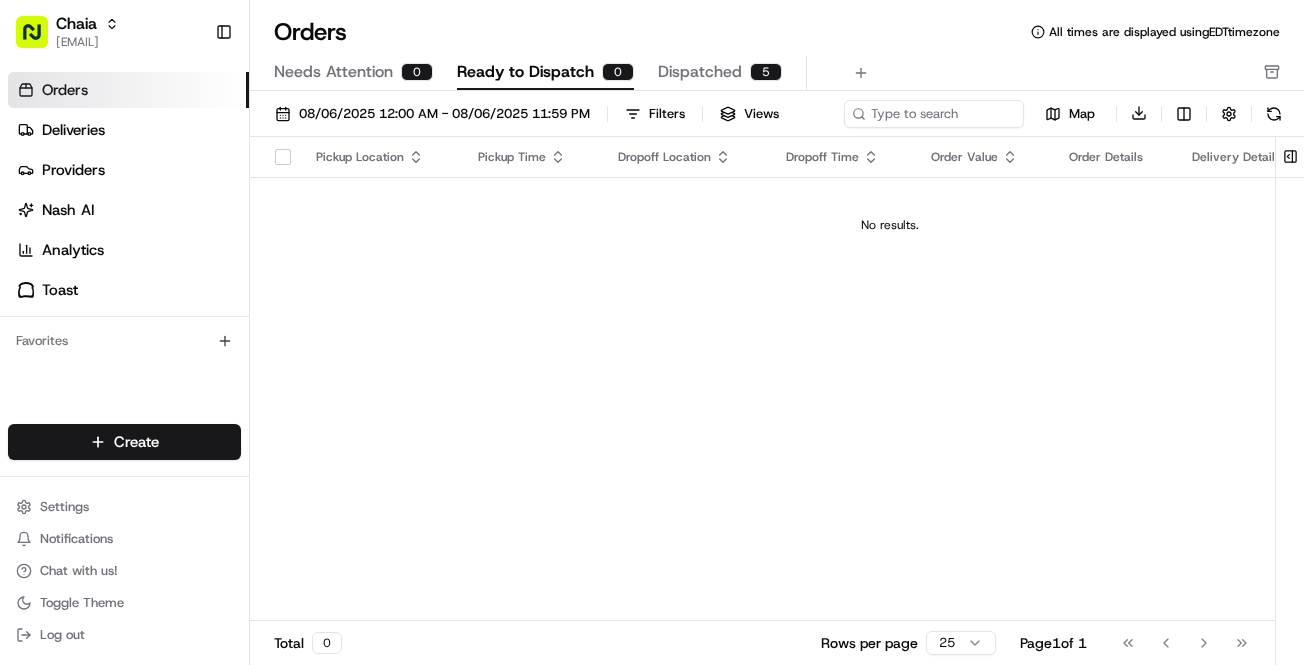 click on "Dispatched" at bounding box center [700, 72] 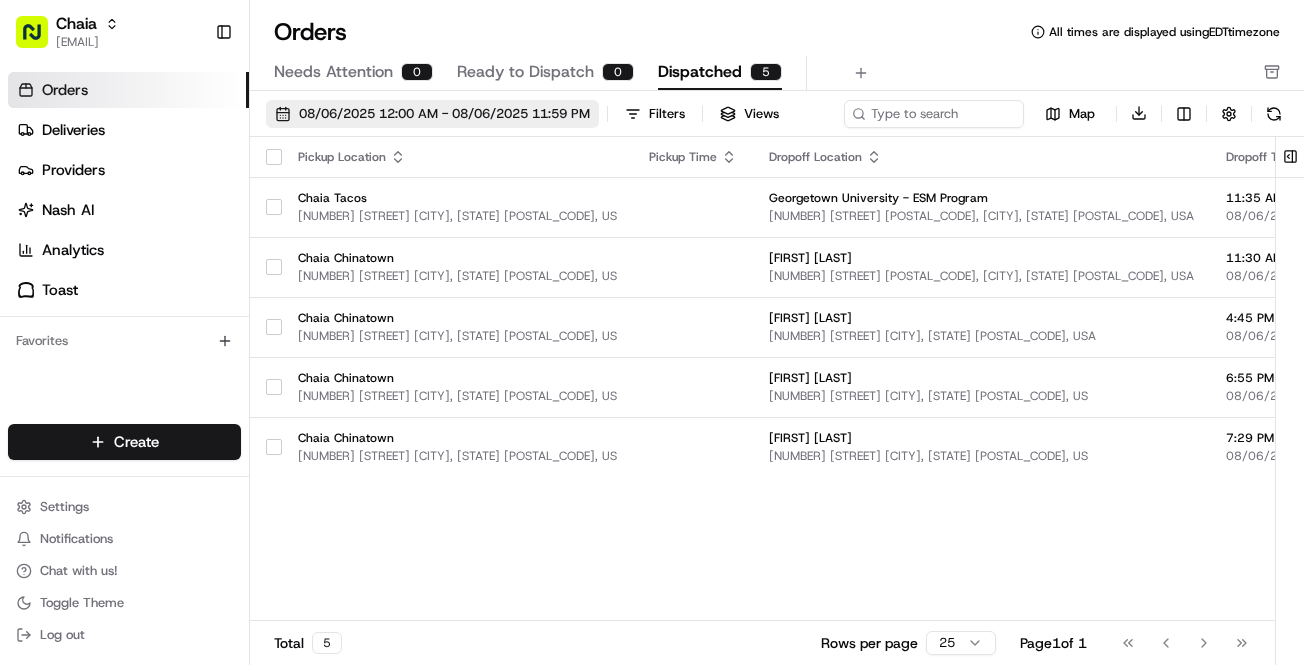 click on "08/06/2025 12:00 AM - 08/06/2025 11:59 PM" at bounding box center (444, 114) 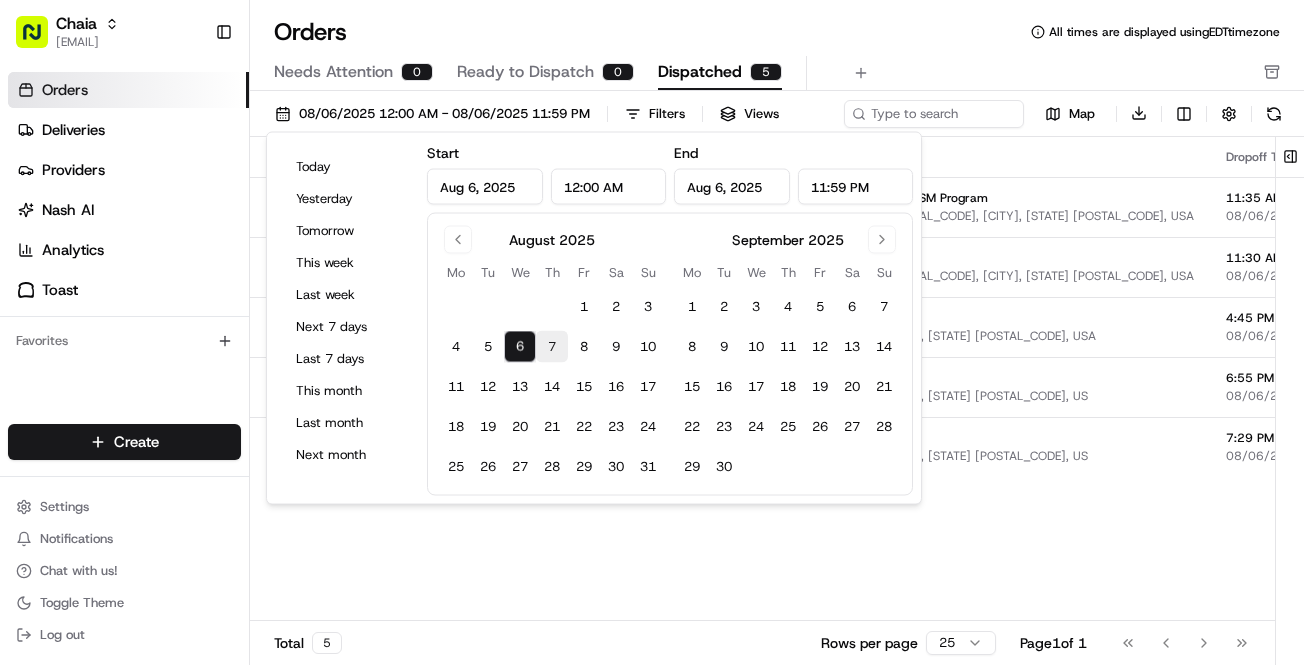 click on "7" at bounding box center (552, 347) 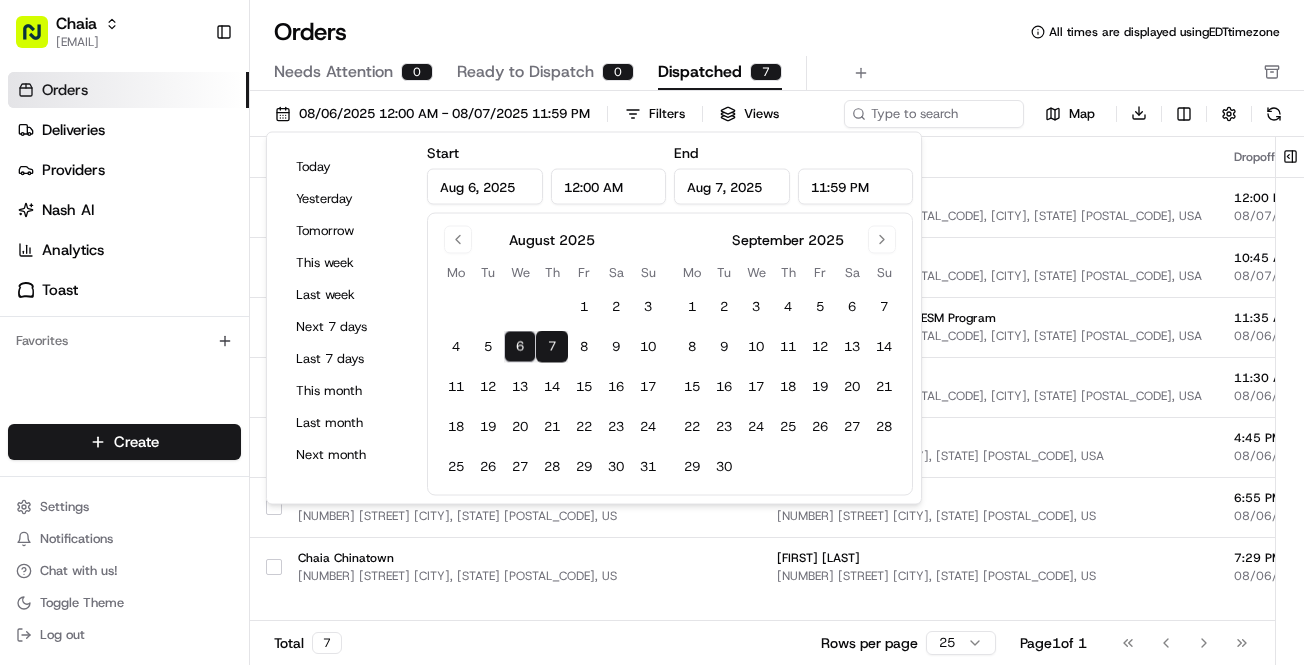 click on "Orders All times are displayed using  EDT  timezone Needs Attention 0 Ready to Dispatch 0 Dispatched 7" at bounding box center (777, 53) 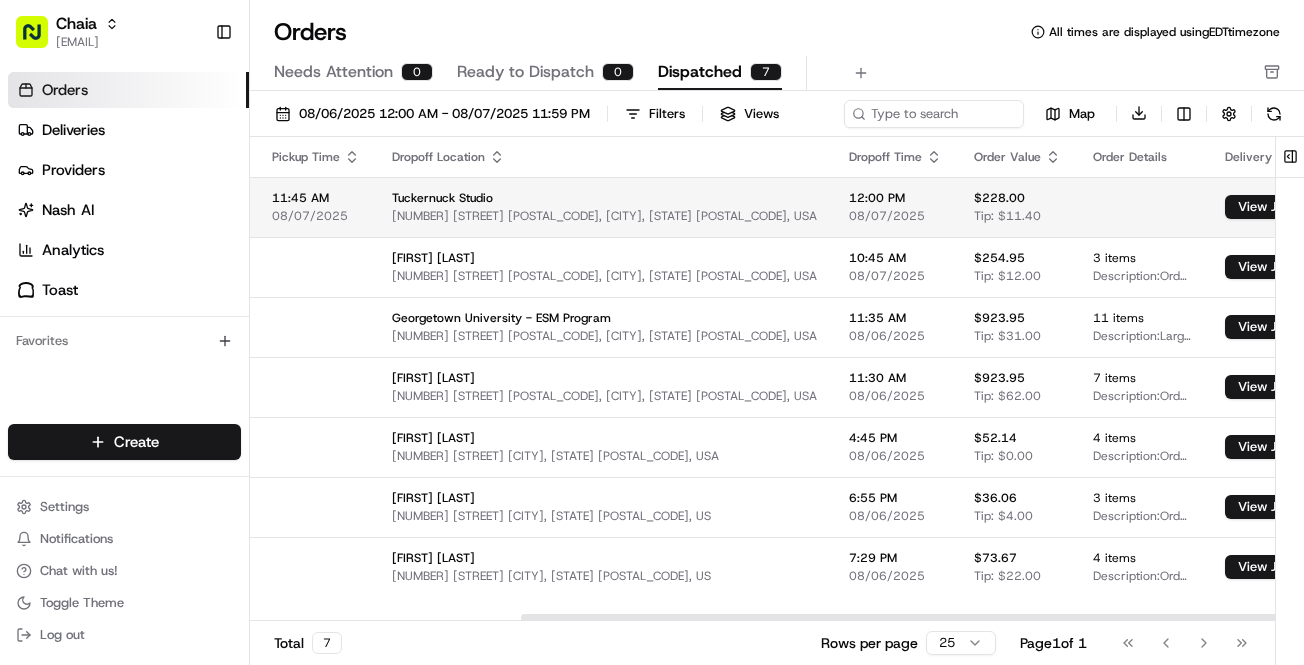 scroll, scrollTop: 0, scrollLeft: 434, axis: horizontal 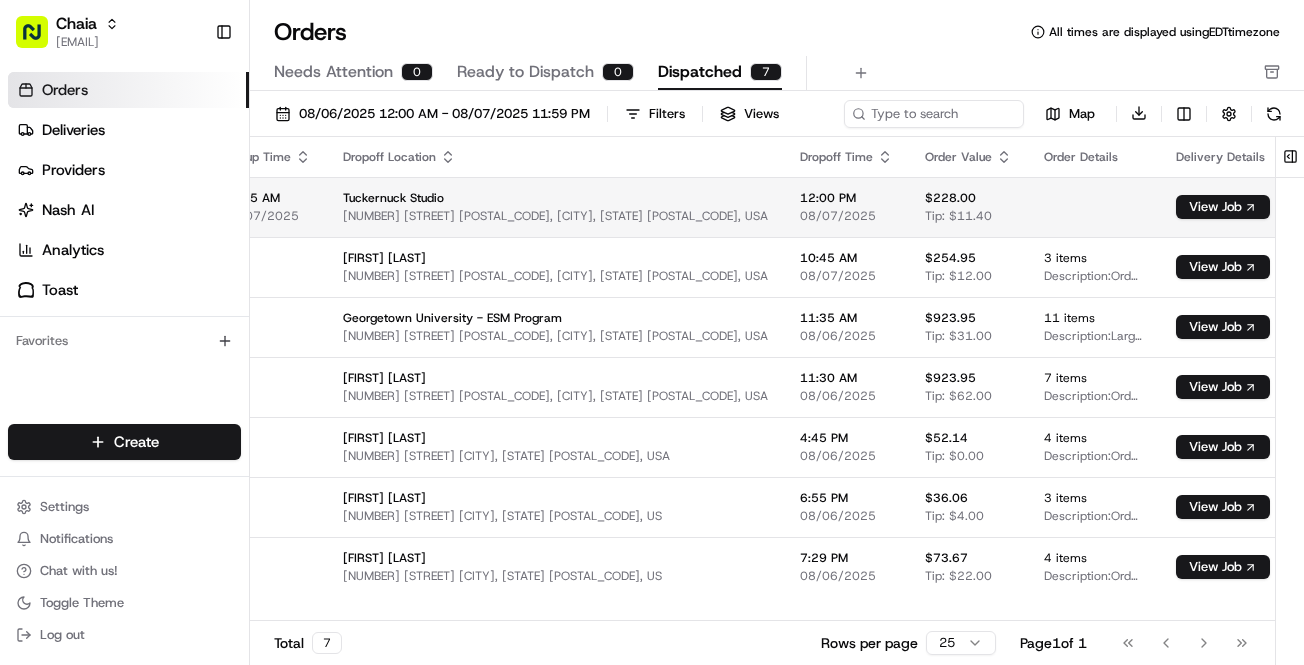 click on "Chaia [EMAIL] Toggle Sidebar Orders Deliveries Providers Nash AI Analytics Toast Favorites Main Menu Members & Organization Organization Users Roles Preferences Customization Tracking Orchestration Automations Dispatch Strategy Locations Pickup Locations Dropoff Locations Billing Billing Refund Requests Integrations Notification Triggers Webhooks API Keys Request Logs Create Settings Notifications Chat with us! Toggle Theme Log out Orders All times are displayed using EDT timezone Needs Attention 0 Ready to Dispatch 0 Dispatched 7 08/06/2025 12:00 AM - 08/07/2025 11:59 PM Filters Views Map Download Pickup Location Pickup Time Dropoff Location Dropoff Time Order Value Order Details Delivery Details Actions Chaia [NUMBER] [STREET] [CITY], [STATE] [POSTAL_CODE], USA 11:45 AM 08/07/2025 Tuckernuck Studio [NUMBER] [STREET] [POSTAL_CODE], [CITY], [STATE] [POSTAL_CODE], USA 12:00 PM 08/07/2025 $228.00 Tip: $11.40 View Job Chaia Chinatown [NUMBER] [STREET] [CITY], [STATE] [POSTAL_CODE], US [FIRST] [LAST] 10:45 AM 08/07/2025 3" at bounding box center [652, 332] 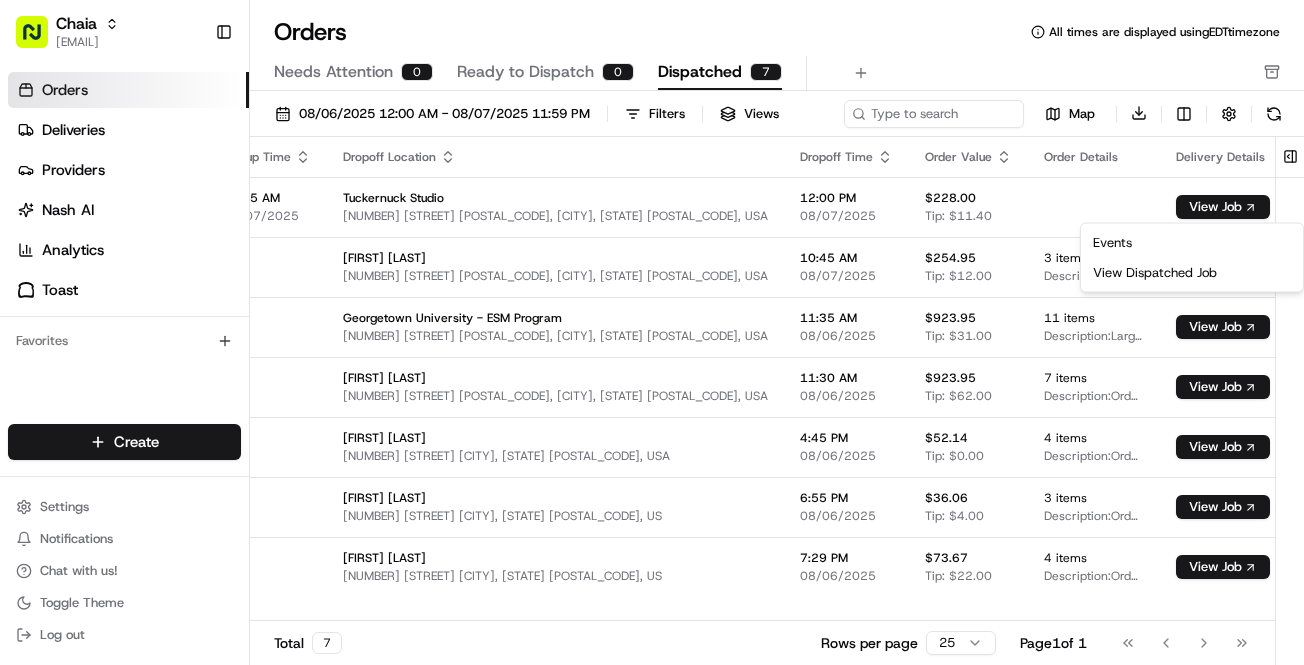 click on "Chaia [EMAIL] Toggle Sidebar Orders Deliveries Providers Nash AI Analytics Toast Favorites Main Menu Members & Organization Organization Users Roles Preferences Customization Tracking Orchestration Automations Dispatch Strategy Locations Pickup Locations Dropoff Locations Billing Billing Refund Requests Integrations Notification Triggers Webhooks API Keys Request Logs Create Settings Notifications Chat with us! Toggle Theme Log out Orders All times are displayed using EDT timezone Needs Attention 0 Ready to Dispatch 0 Dispatched 7 08/06/2025 12:00 AM - 08/07/2025 11:59 PM Filters Views Map Download Pickup Location Pickup Time Dropoff Location Dropoff Time Order Value Order Details Delivery Details Actions Chaia [NUMBER] [STREET] [CITY], [STATE] [POSTAL_CODE], USA 11:45 AM 08/07/2025 Tuckernuck Studio [NUMBER] [STREET] [POSTAL_CODE], [CITY], [STATE] [POSTAL_CODE], USA 12:00 PM 08/07/2025 $228.00 Tip: $11.40 View Job Chaia Chinatown [NUMBER] [STREET] [CITY], [STATE] [POSTAL_CODE], US [FIRST] [LAST] 10:45 AM 08/07/2025 3" at bounding box center [652, 332] 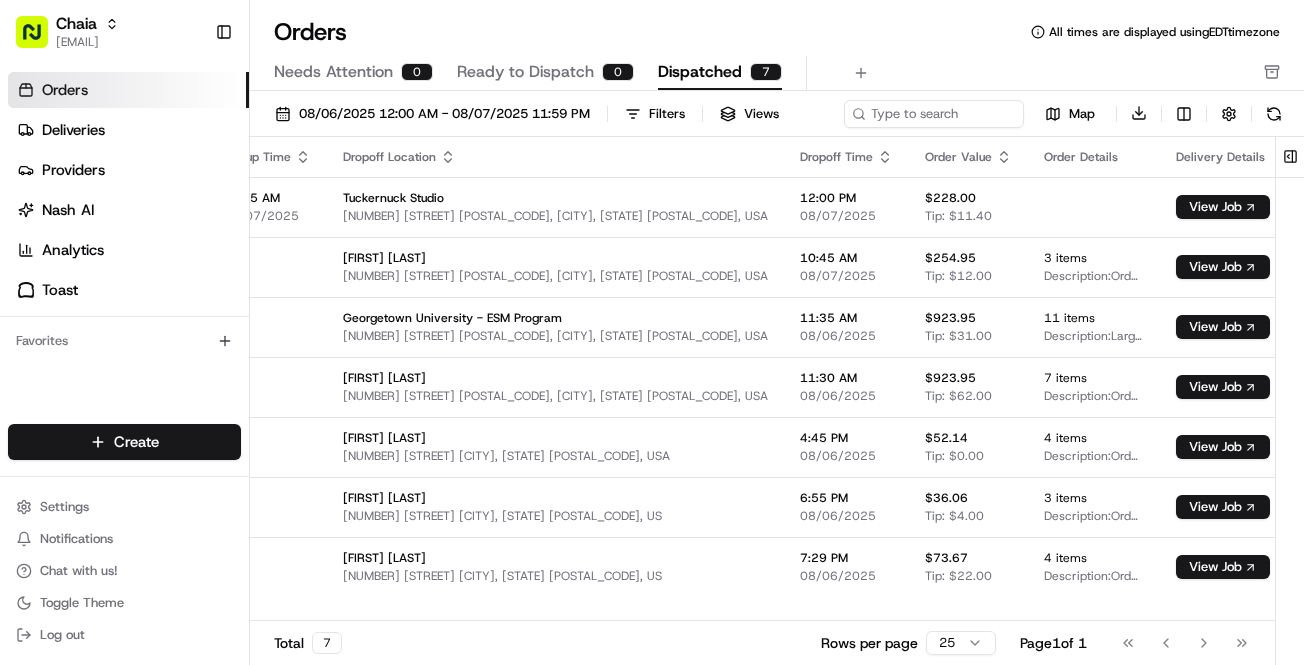 click on "Tip: $11.40" at bounding box center (958, 216) 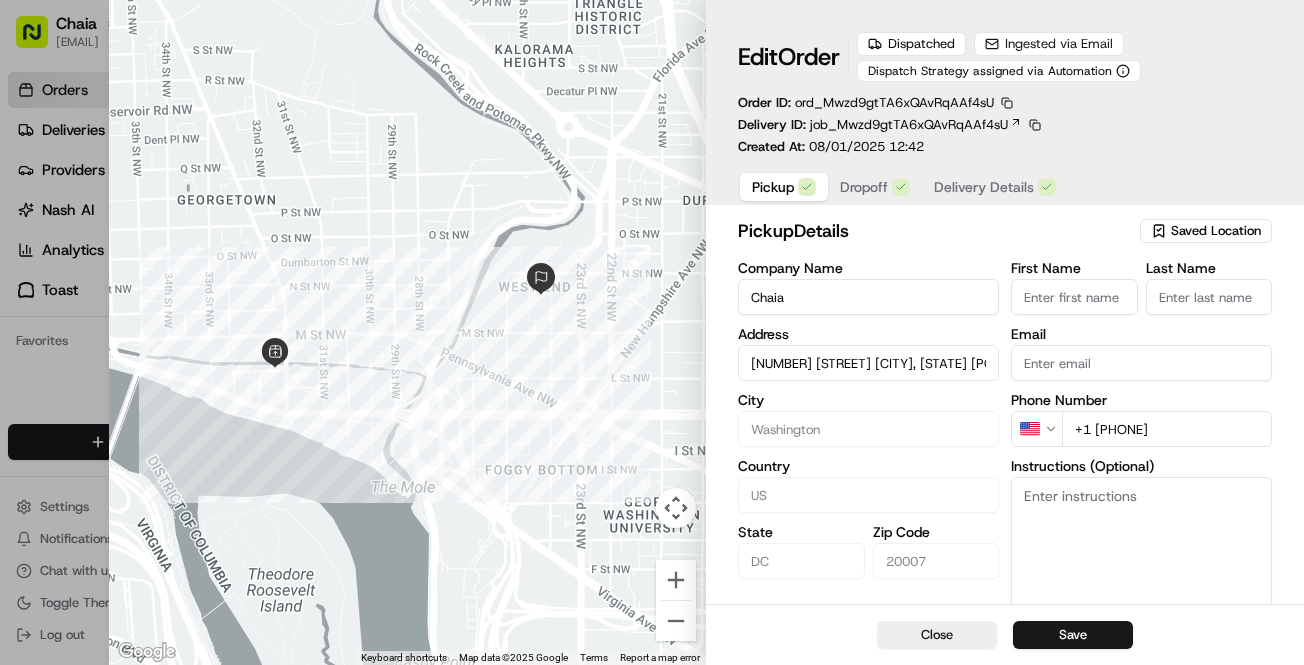 click at bounding box center (652, 332) 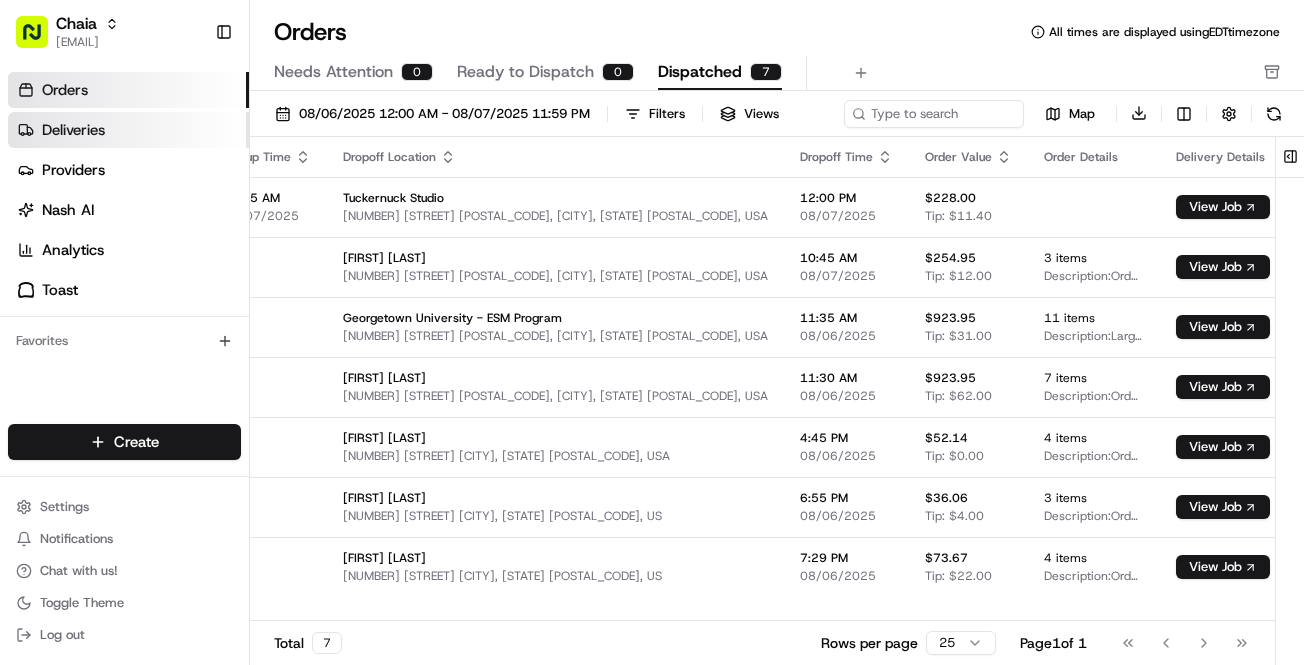 click on "Deliveries" at bounding box center (128, 130) 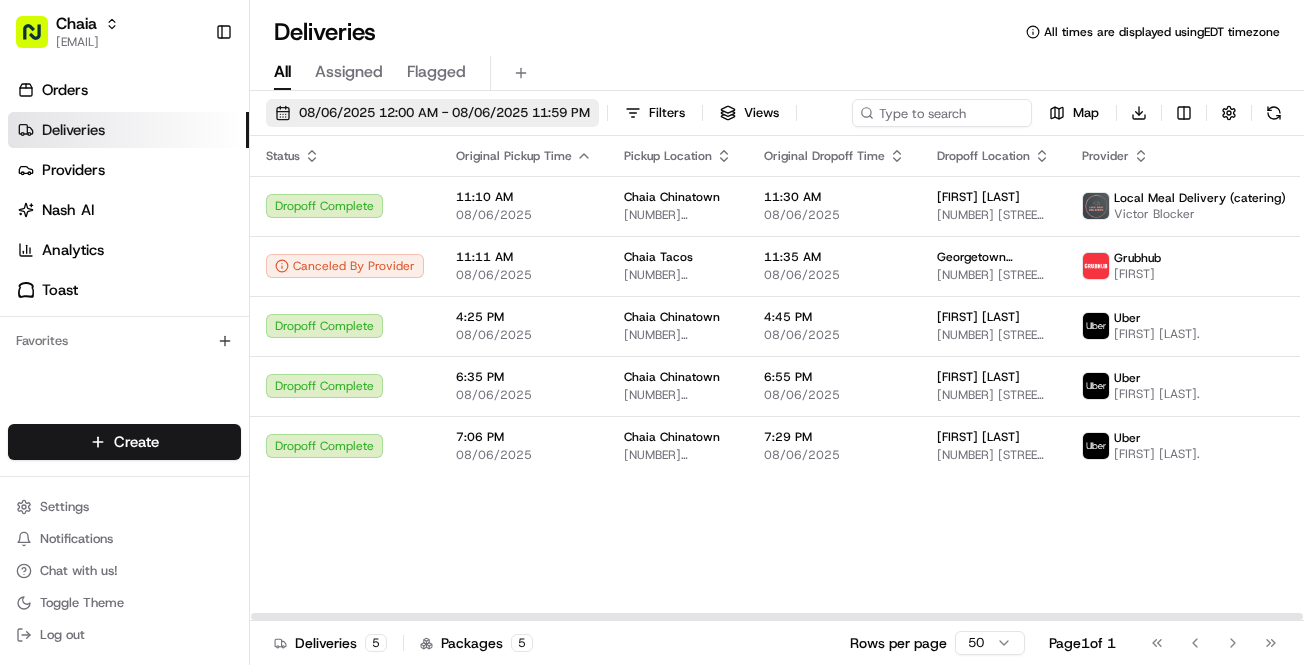 click on "08/06/2025 12:00 AM - 08/06/2025 11:59 PM" at bounding box center (444, 113) 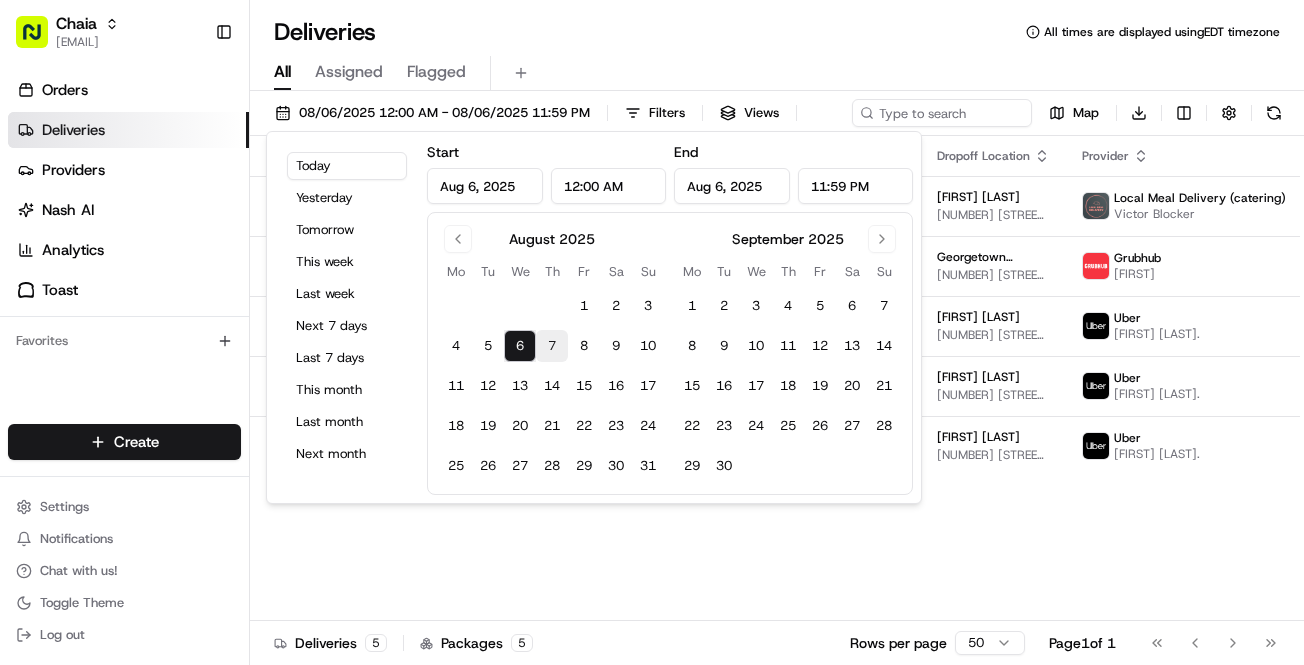 click on "7" at bounding box center (552, 346) 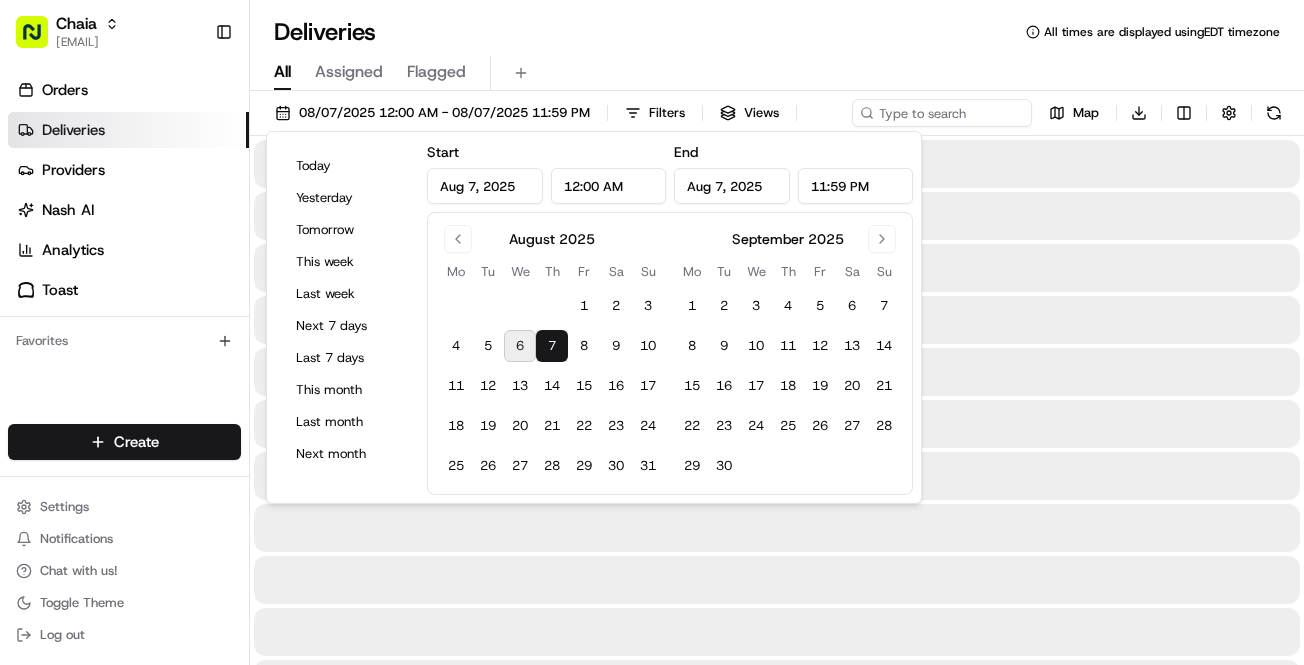 type on "Aug 7, 2025" 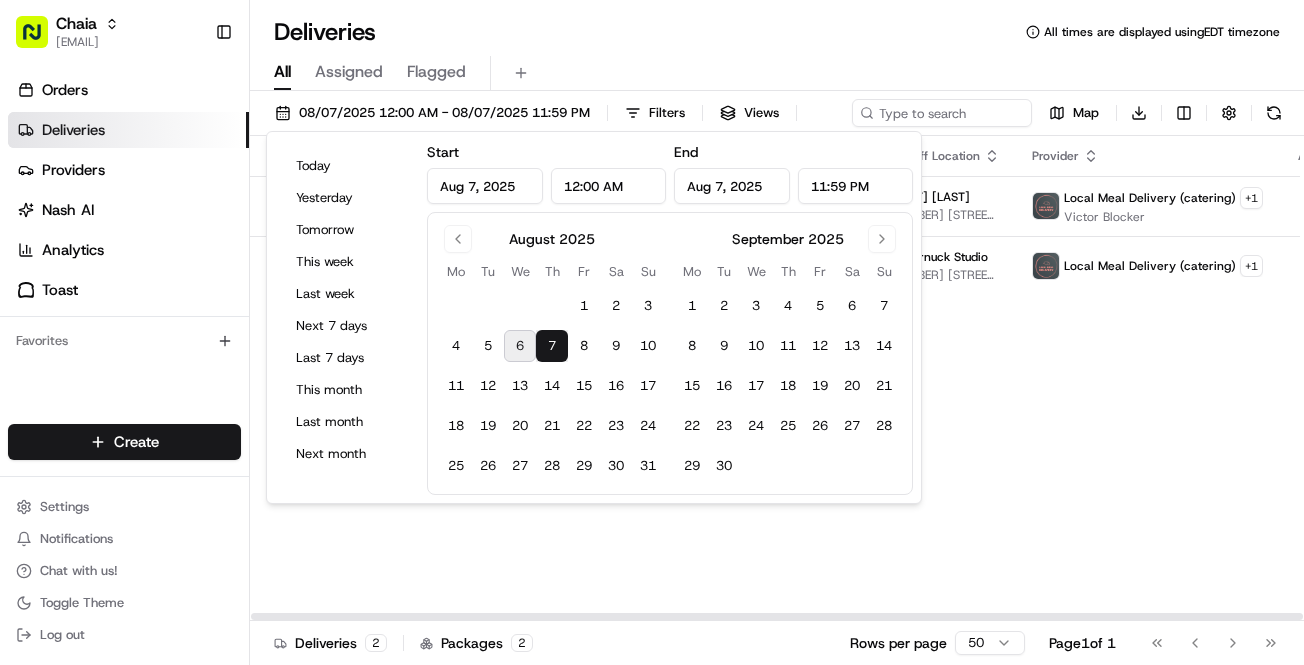 click on "Status Original Pickup Time Pickup Location Original Dropoff Time Dropoff Location Provider Action Assigned Driver 10:25 AM 08/07/2025 Chaia Chinatown [NUMBER] [STREET] [CITY], [STATE] [POSTAL_CODE], US 10:45 AM 08/07/2025 [FIRST] [LAST] [NUMBER] [STREET] [POSTAL_CODE], [POSTAL_CODE], [CITY], [STATE] [POSTAL_CODE], US Local Meal Delivery (catering) + 1 [FIRST] [LAST] Canceled 11:45 AM 08/07/2025 Chaia [NUMBER] [STREET] [CITY], [STATE] [POSTAL_CODE], US 12:00 PM 08/07/2025 Tuckernuck Studio [NUMBER] [STREET] [POSTAL_CODE], [POSTAL_CODE], [CITY], [STATE] [POSTAL_CODE], US Local Meal Delivery (catering) + 1" at bounding box center (801, 378) 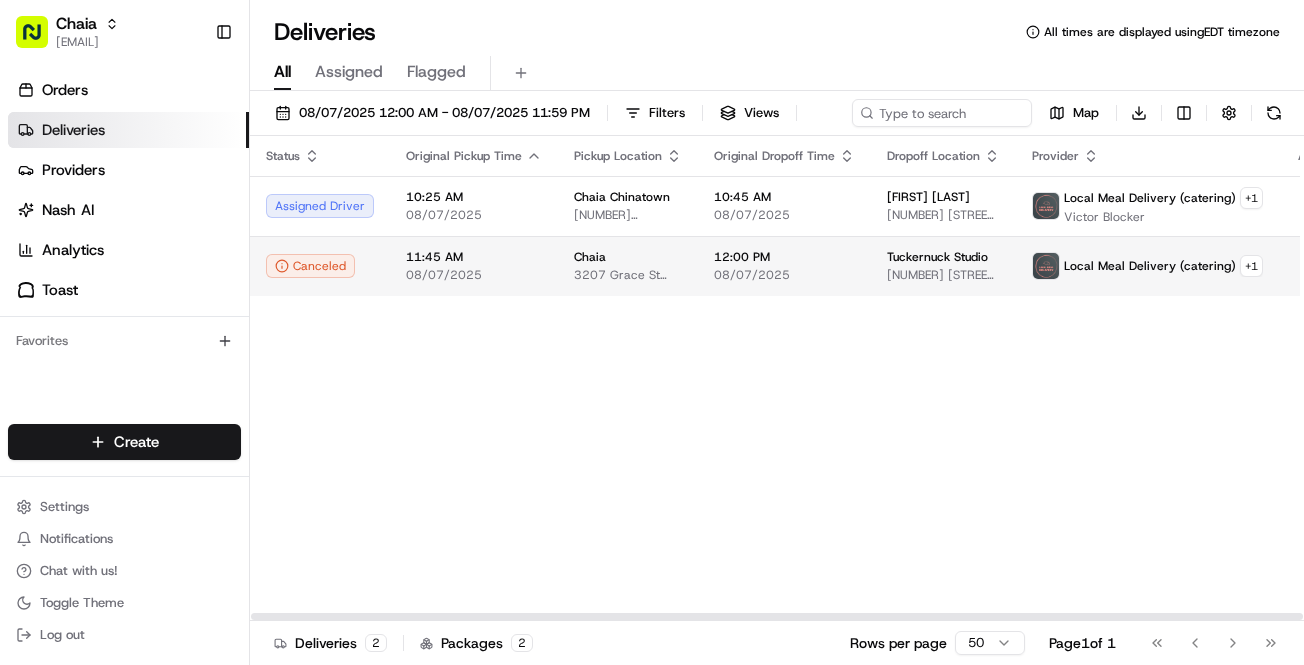 click on "Chaia [EMAIL] Toggle Sidebar Orders Deliveries Providers Nash AI Analytics Toast Favorites Main Menu Members & Organization Organization Users Roles Preferences Customization Tracking Orchestration Automations Dispatch Strategy Locations Pickup Locations Dropoff Locations Billing Billing Refund Requests Integrations Notification Triggers Webhooks API Keys Request Logs Create Settings Notifications Chat with us! Toggle Theme Log out Deliveries All times are displayed using EDT timezone All Assigned Flagged 08/07/2025 12:00 AM - 08/07/2025 11:59 PM Filters Views Map Download Status Original Pickup Time Pickup Location Original Dropoff Time Dropoff Location Provider Action Assigned Driver 10:25 AM 08/07/2025 Chaia Chinatown [NUMBER] [STREET] [CITY], [STATE] [POSTAL_CODE], US 10:45 AM 08/07/2025 [FIRST] [LAST] [NUMBER] [STREET] [POSTAL_CODE], [POSTAL_CODE], [CITY], [STATE] [POSTAL_CODE], US Local Meal Delivery (catering) + 1 [FIRST] [LAST] Canceled 11:45 AM 08/07/2025 Chaia [NUMBER] [STREET] [CITY], [STATE] [POSTAL_CODE], US 12:00 PM + 1 2 2" at bounding box center [652, 332] 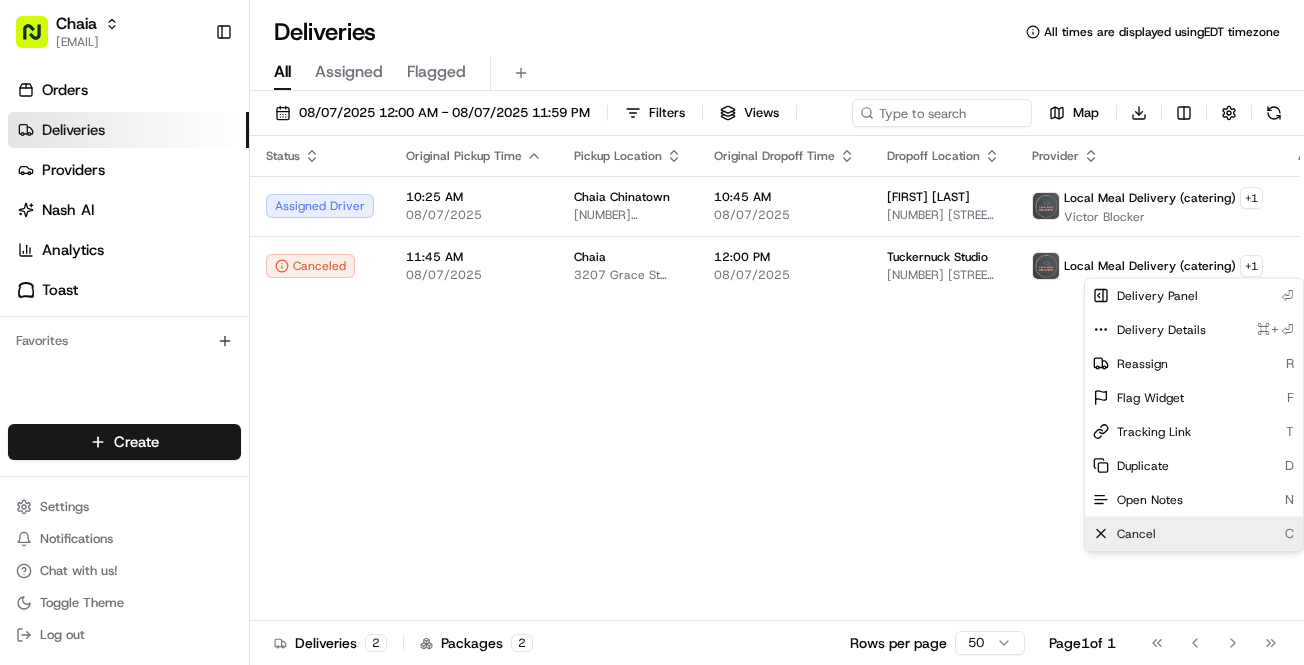 click on "Cancel C" at bounding box center [1194, 534] 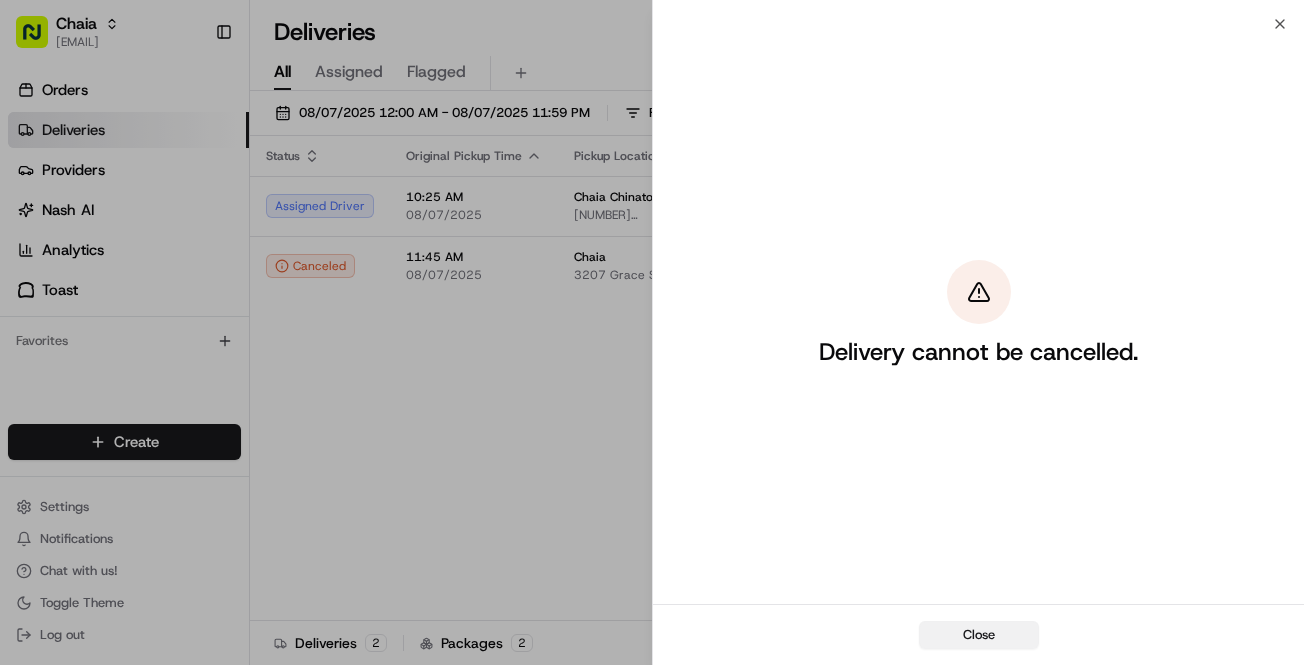 click on "Close" at bounding box center [979, 635] 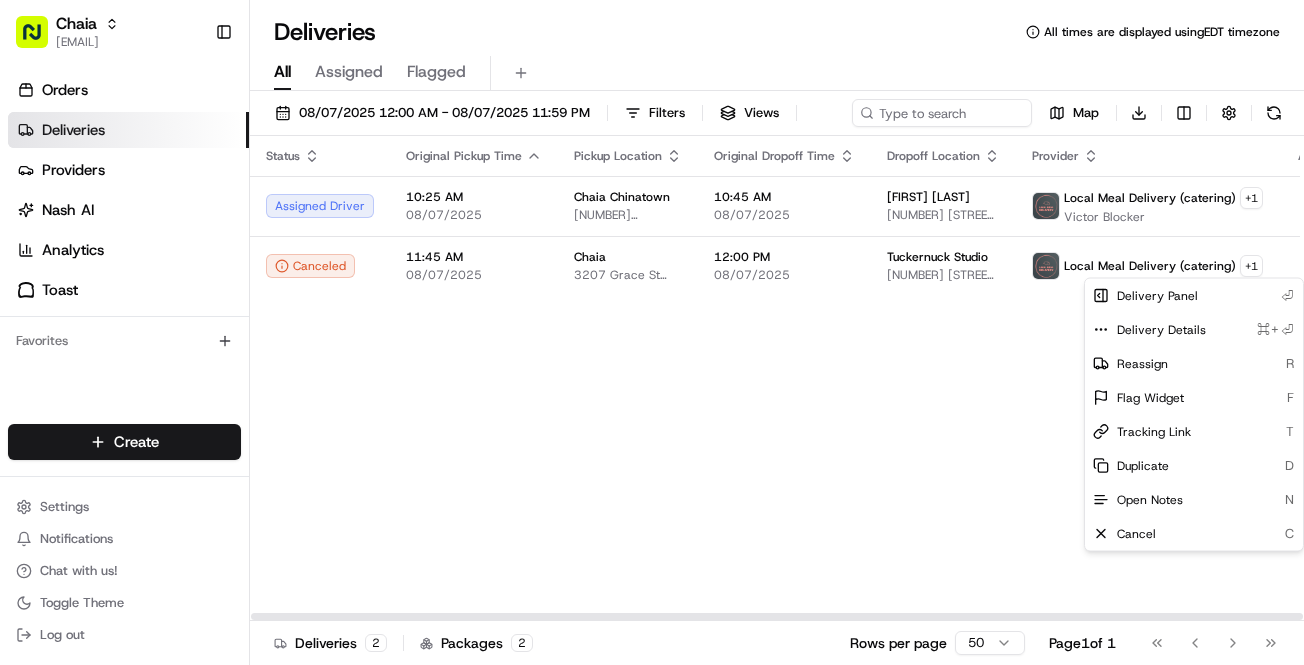 click on "Status Original Pickup Time Pickup Location Original Dropoff Time Dropoff Location Provider Action Assigned Driver 10:25 AM 08/07/2025 Chaia Chinatown [NUMBER] [STREET] [CITY], [STATE] [POSTAL_CODE], US 10:45 AM 08/07/2025 [FIRST] [LAST] [NUMBER] [STREET] [POSTAL_CODE], [POSTAL_CODE], [CITY], [STATE] [POSTAL_CODE], US Local Meal Delivery (catering) + 1 [FIRST] [LAST] Canceled 11:45 AM 08/07/2025 Chaia [NUMBER] [STREET] [CITY], [STATE] [POSTAL_CODE], US 12:00 PM 08/07/2025 Tuckernuck Studio [NUMBER] [STREET] [POSTAL_CODE], [POSTAL_CODE], [CITY], [STATE] [POSTAL_CODE], US Local Meal Delivery (catering) + 1" at bounding box center (801, 378) 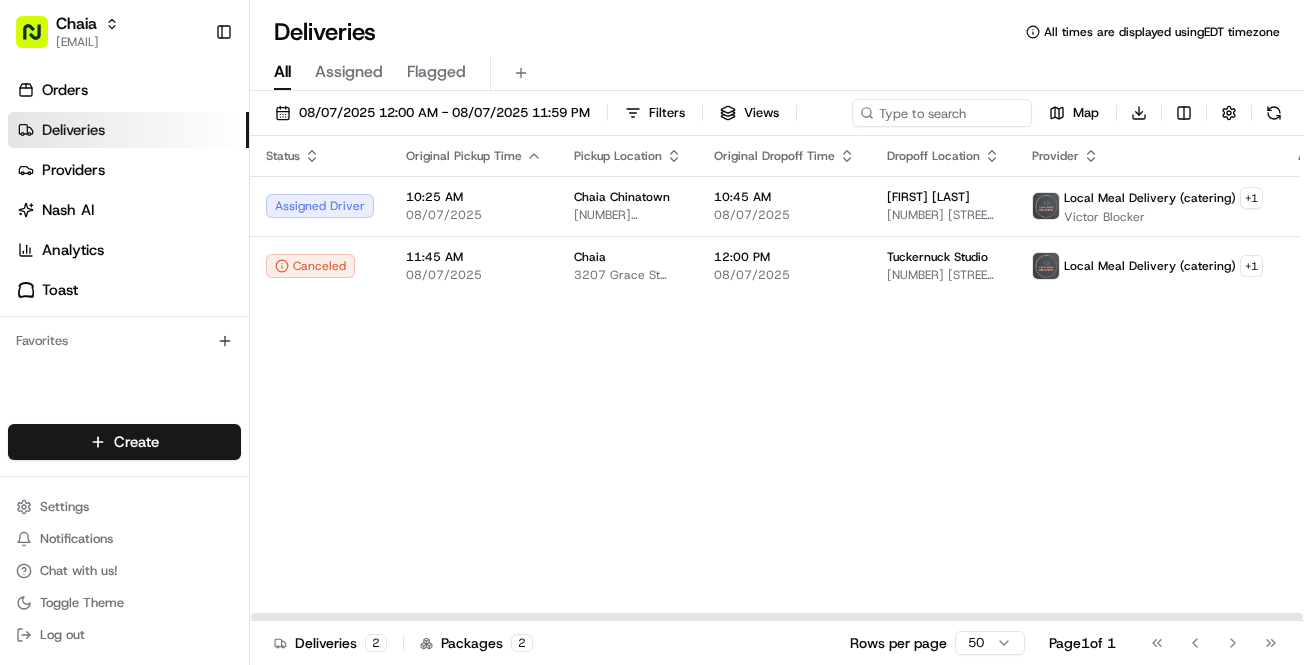 type 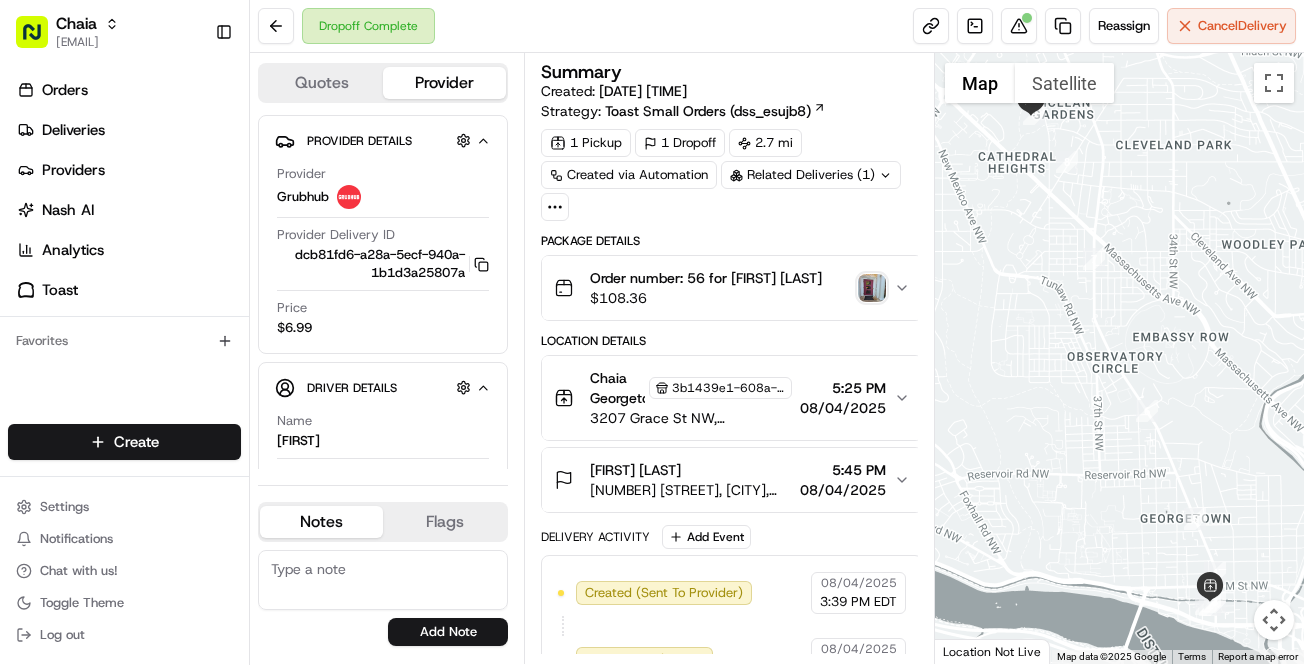 scroll, scrollTop: 0, scrollLeft: 0, axis: both 